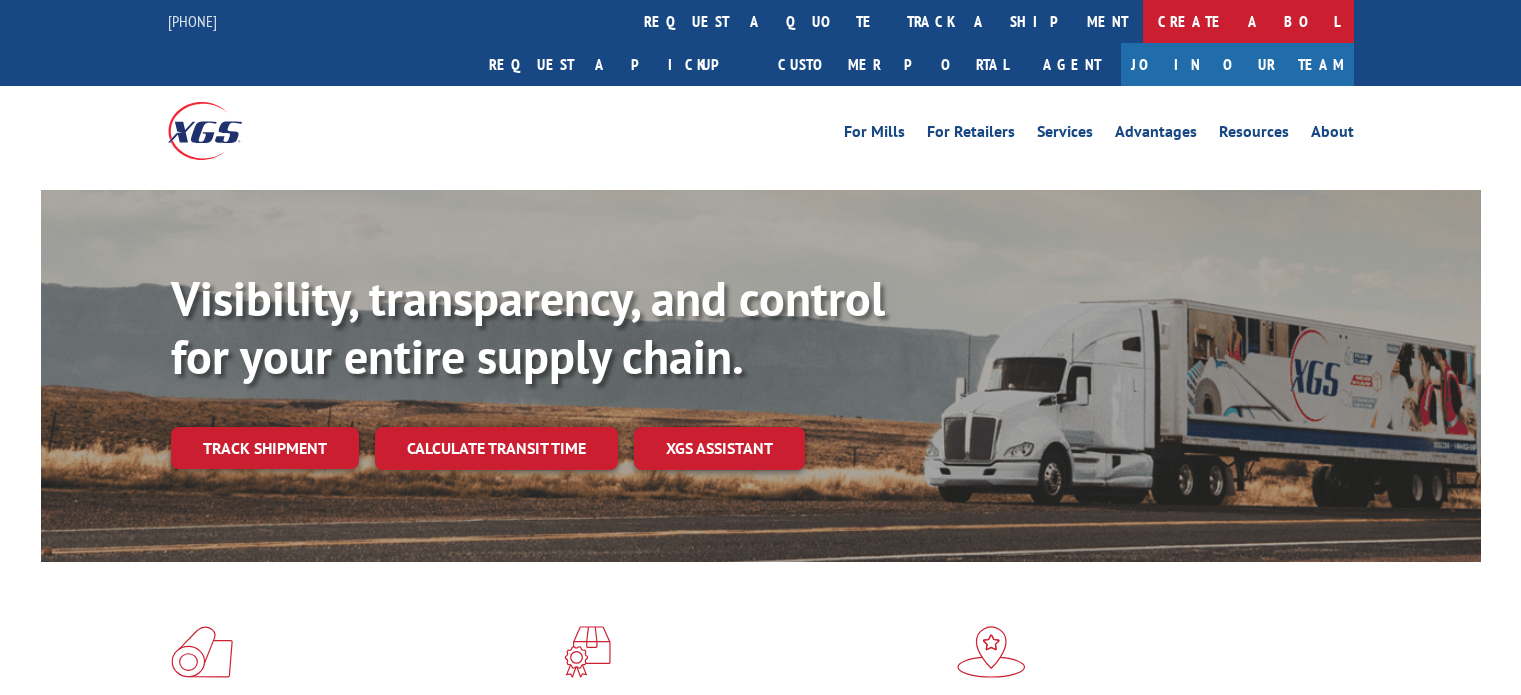 scroll, scrollTop: 0, scrollLeft: 0, axis: both 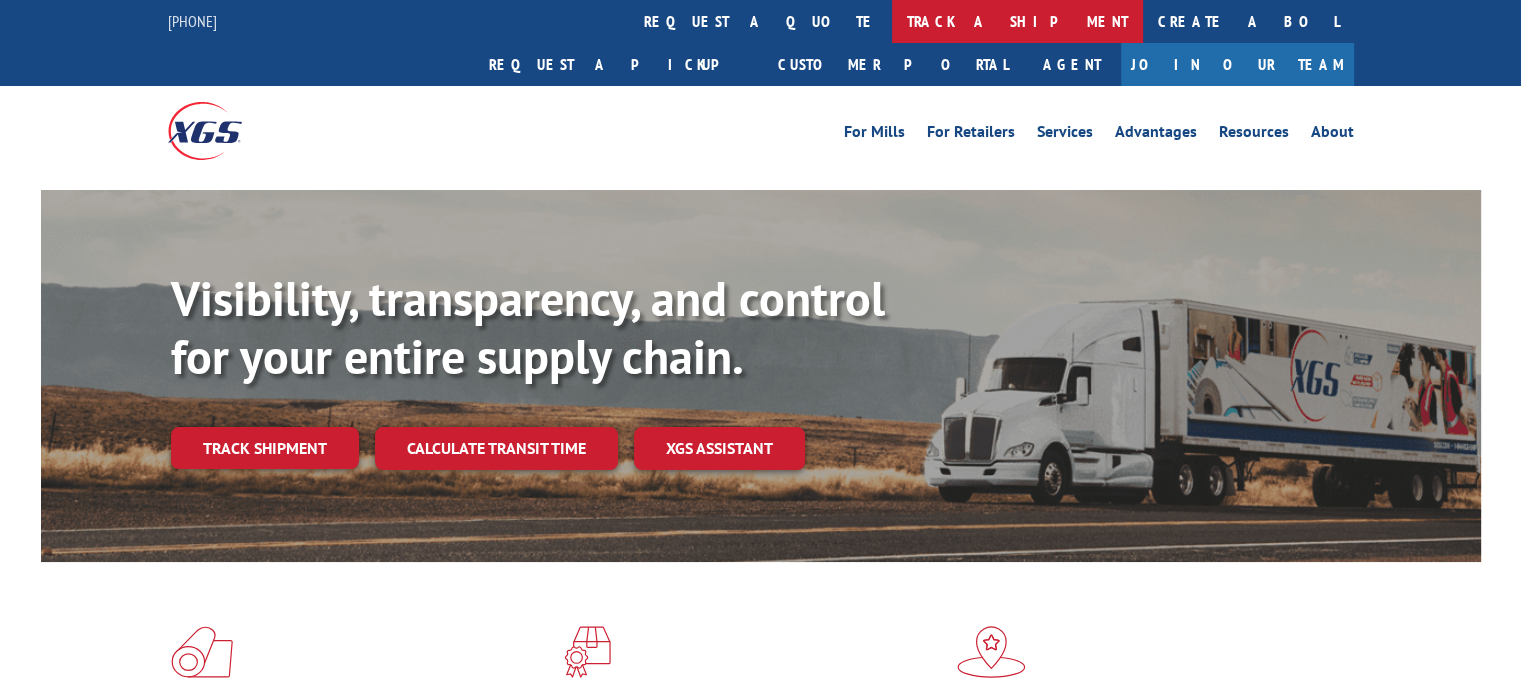 click on "track a shipment" at bounding box center (1017, 21) 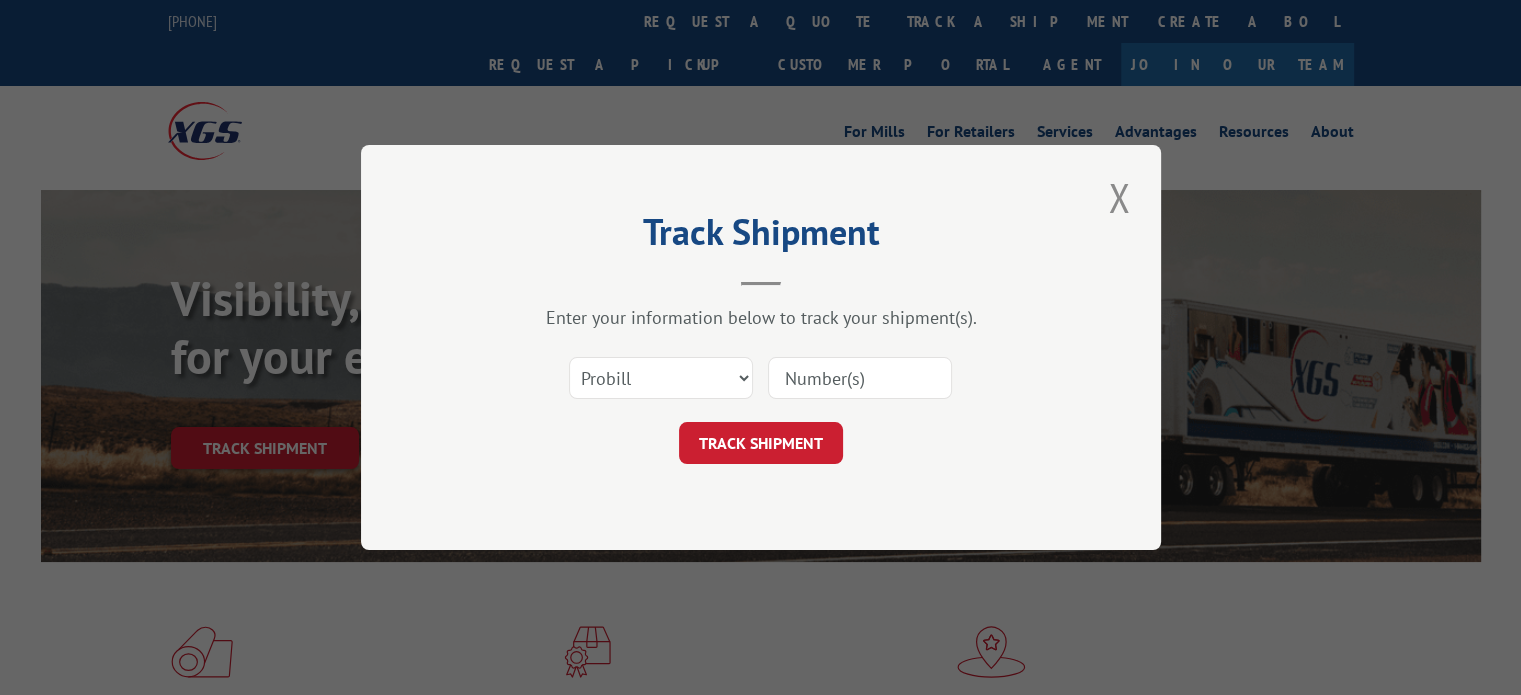 click at bounding box center [860, 378] 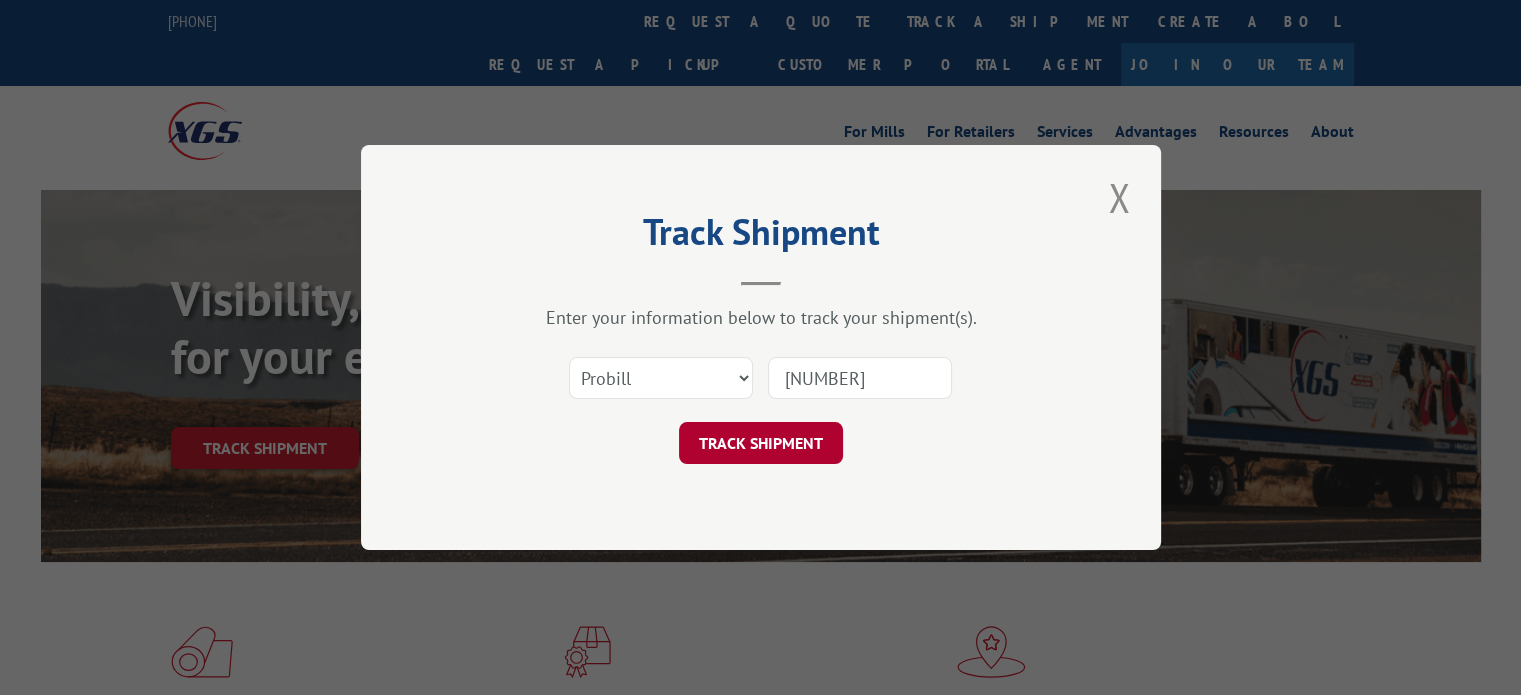type on "17508233" 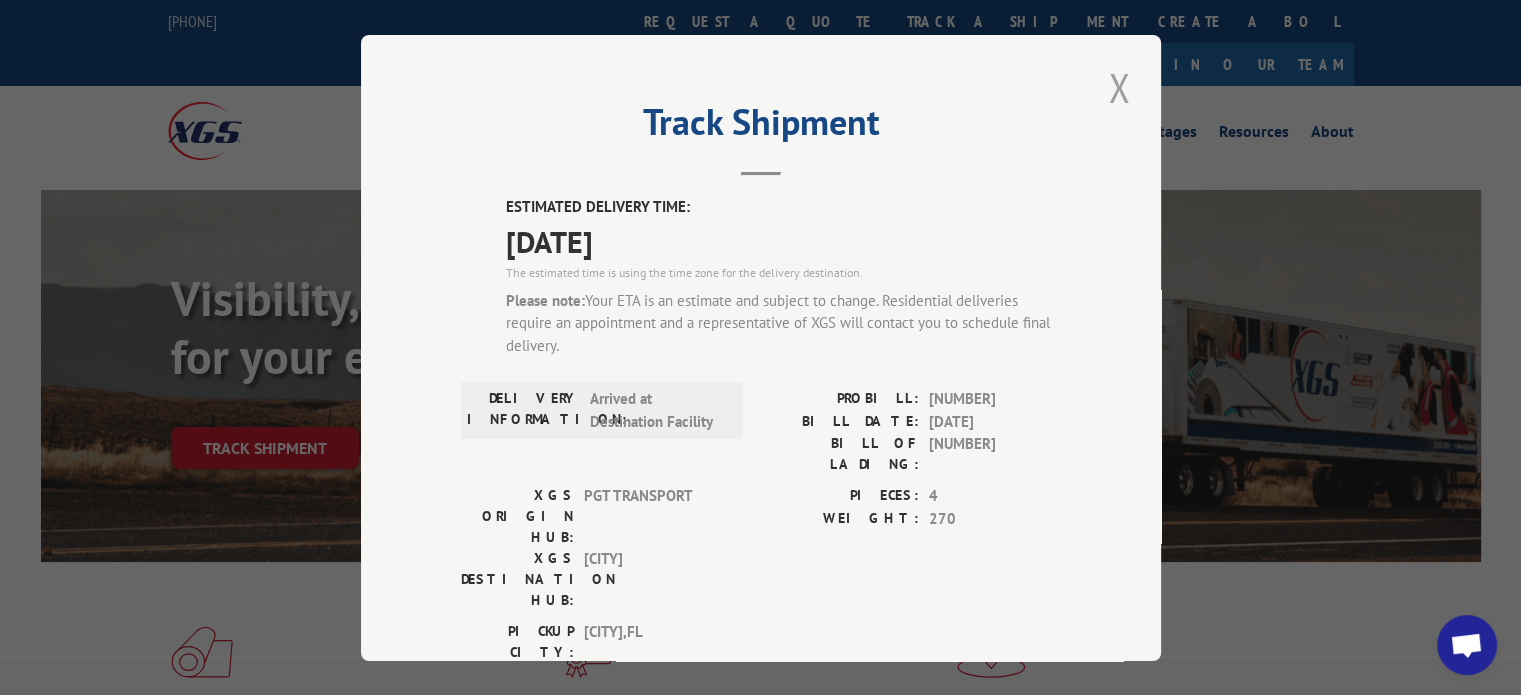click at bounding box center (1119, 87) 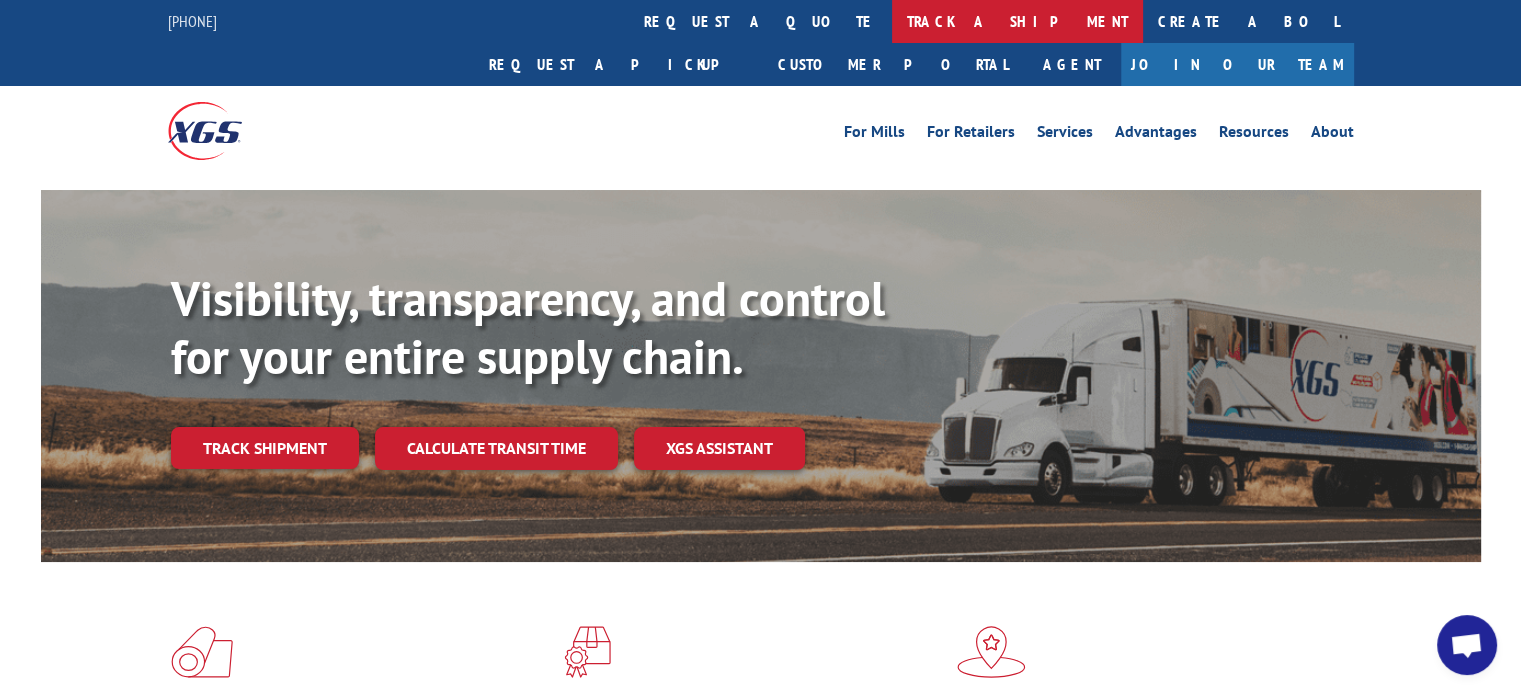 click on "track a shipment" at bounding box center [1017, 21] 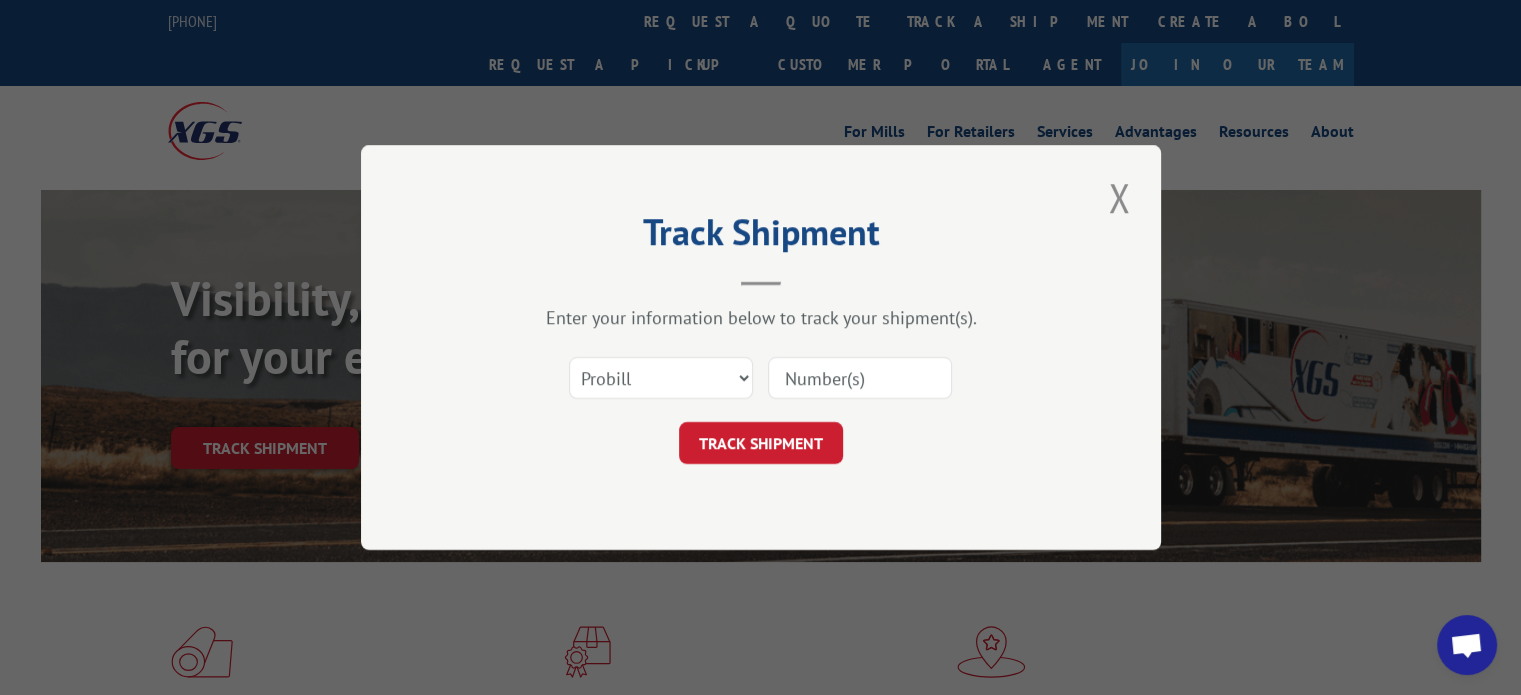 click at bounding box center [860, 378] 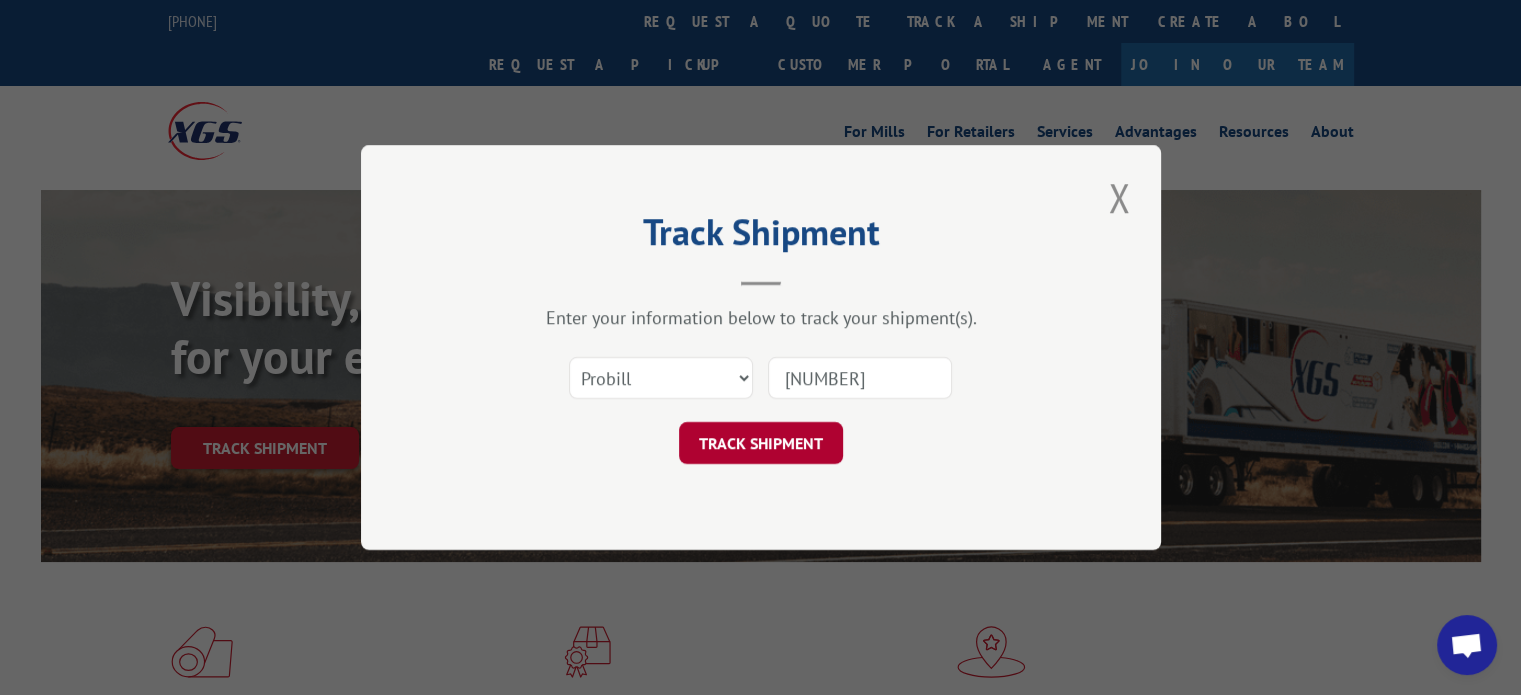 type on "17508451" 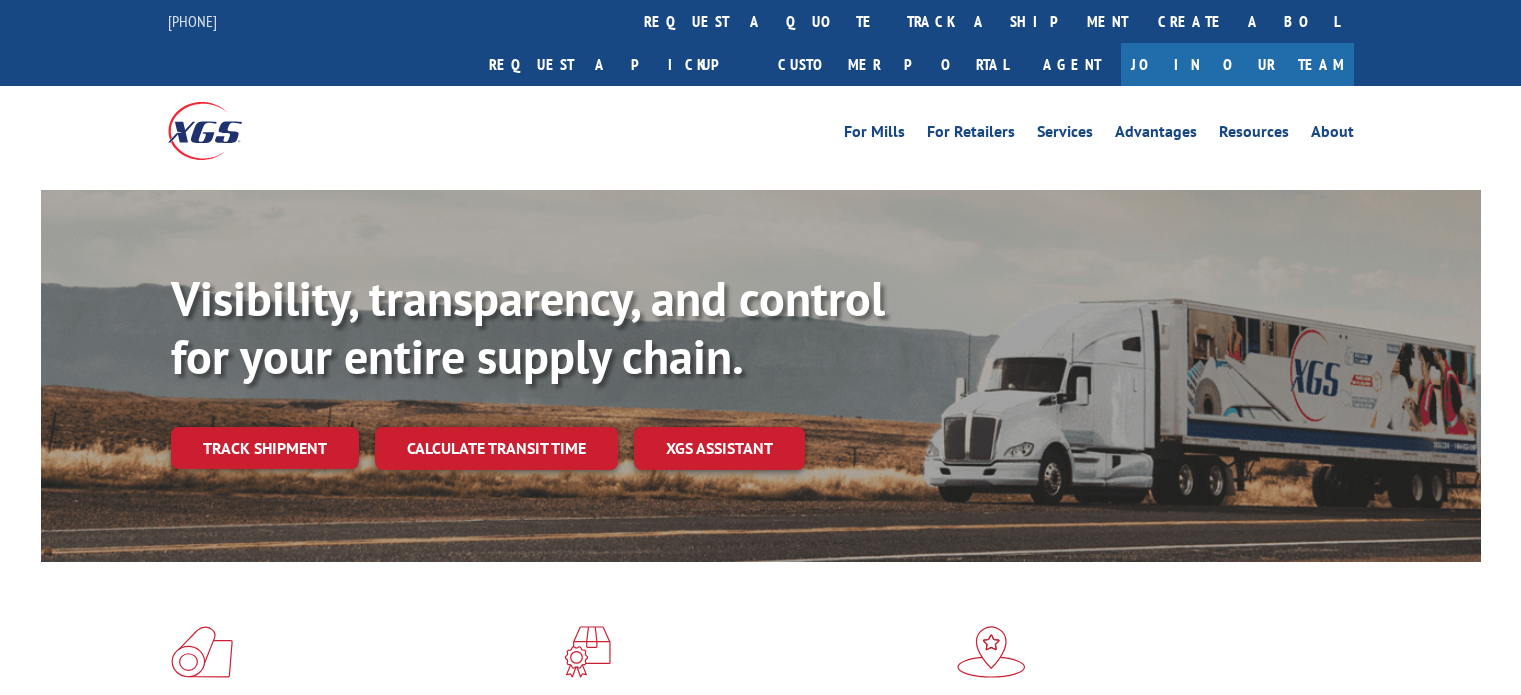 scroll, scrollTop: 0, scrollLeft: 0, axis: both 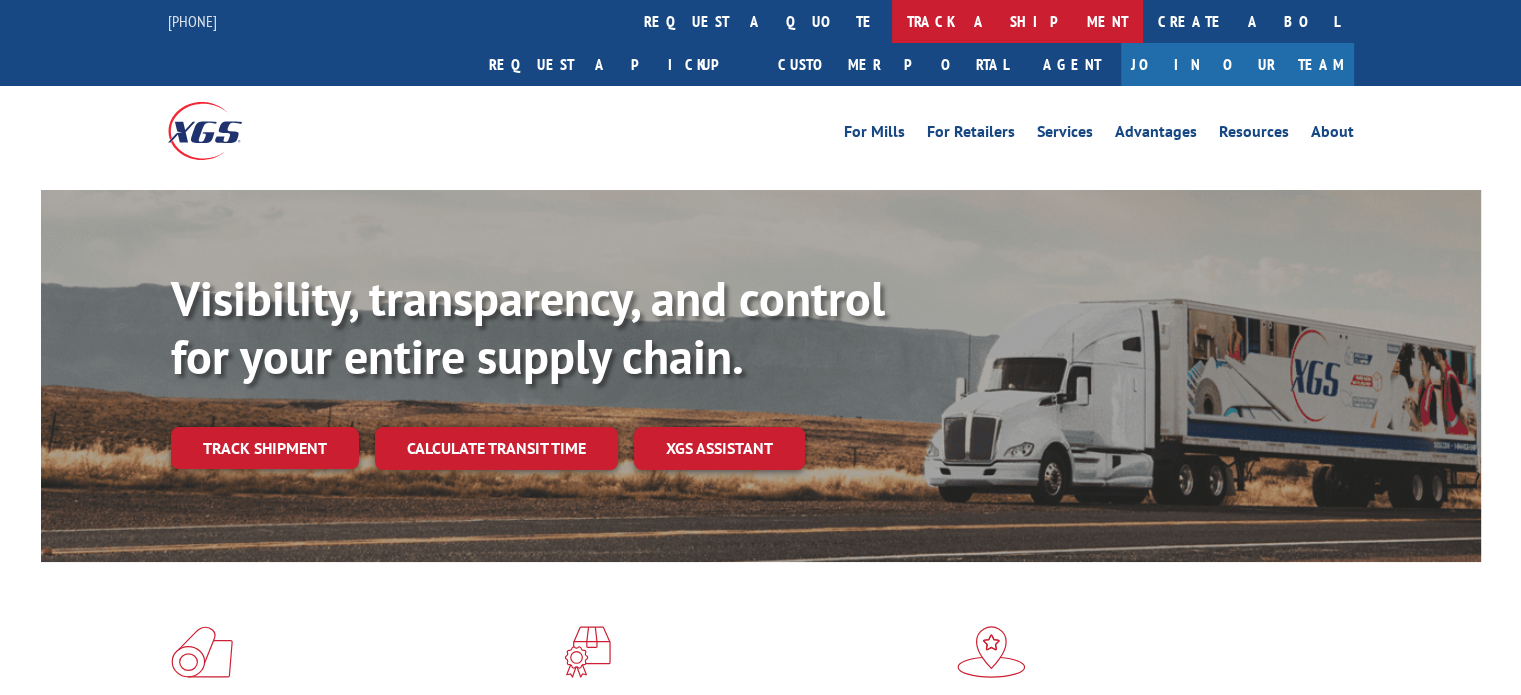 click on "track a shipment" at bounding box center [1017, 21] 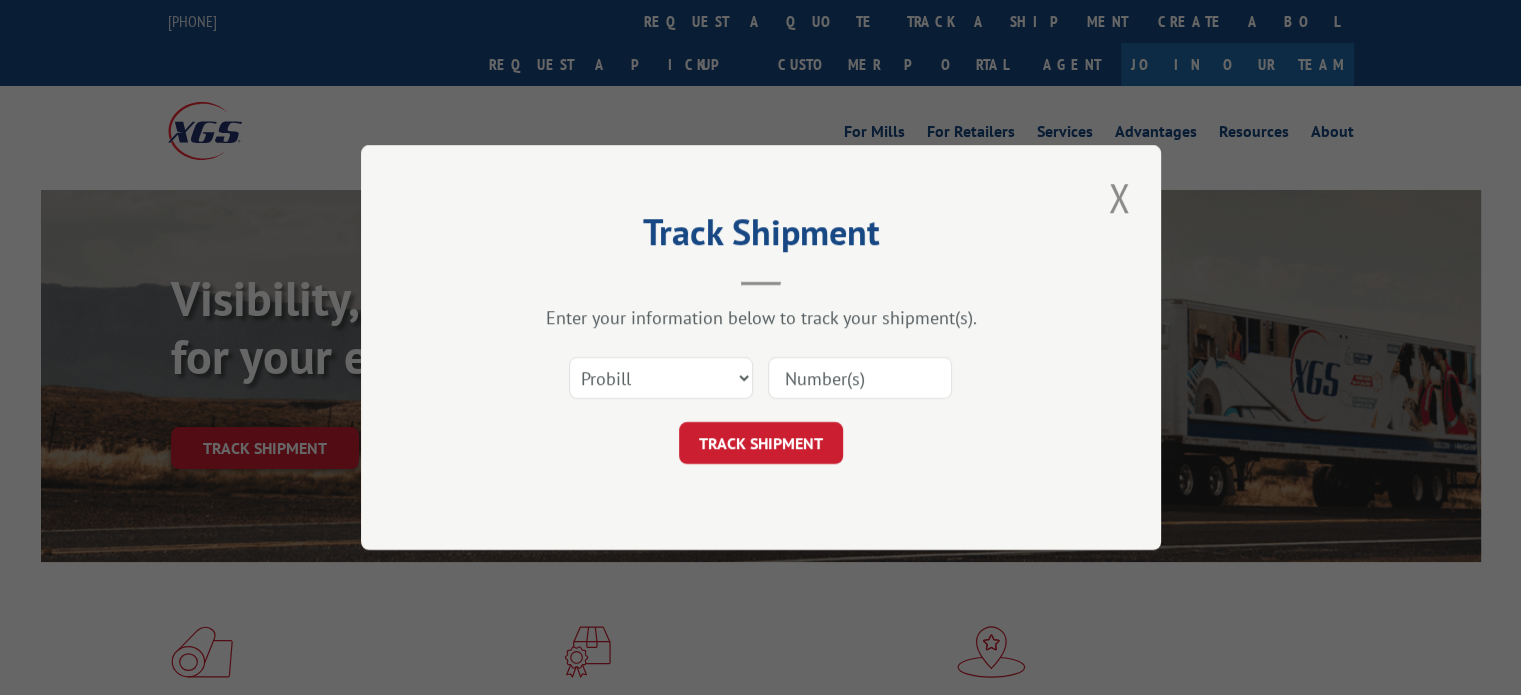 click at bounding box center (860, 378) 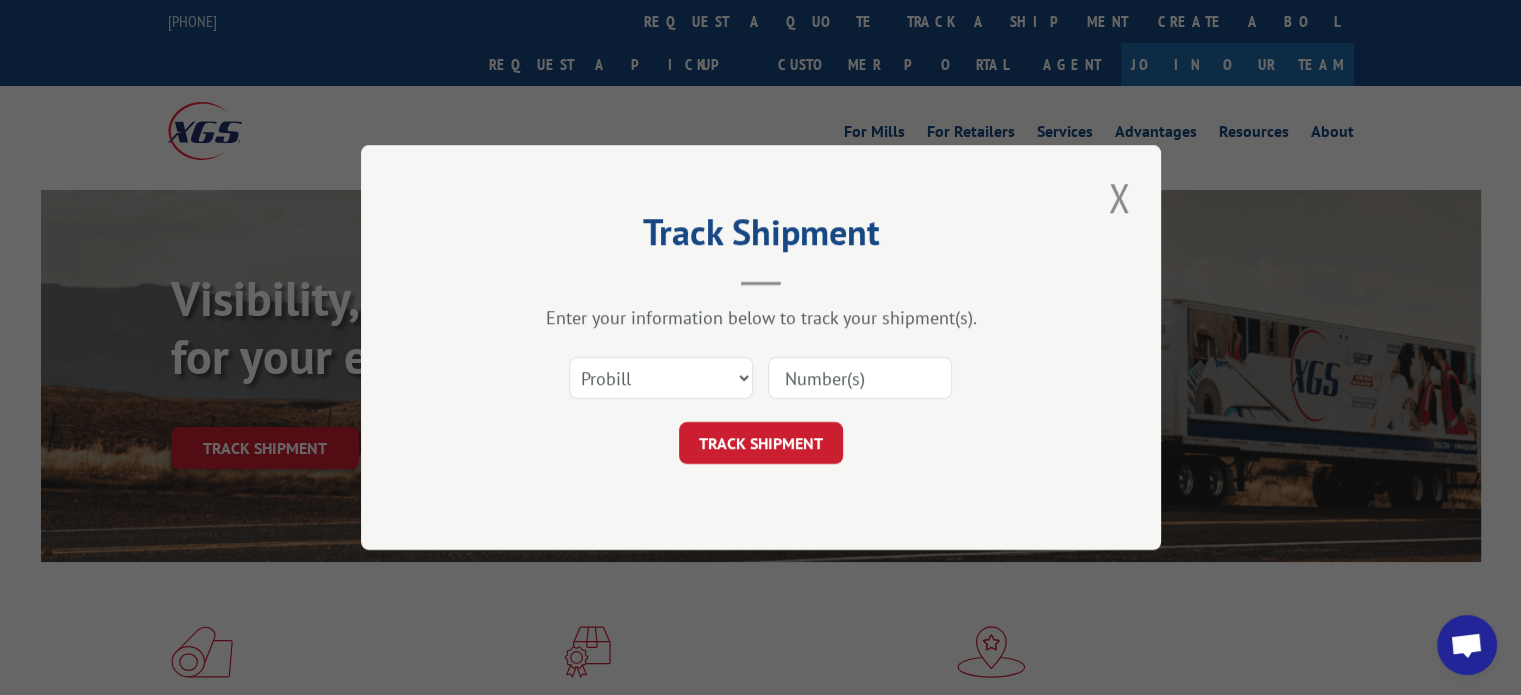 click at bounding box center [860, 378] 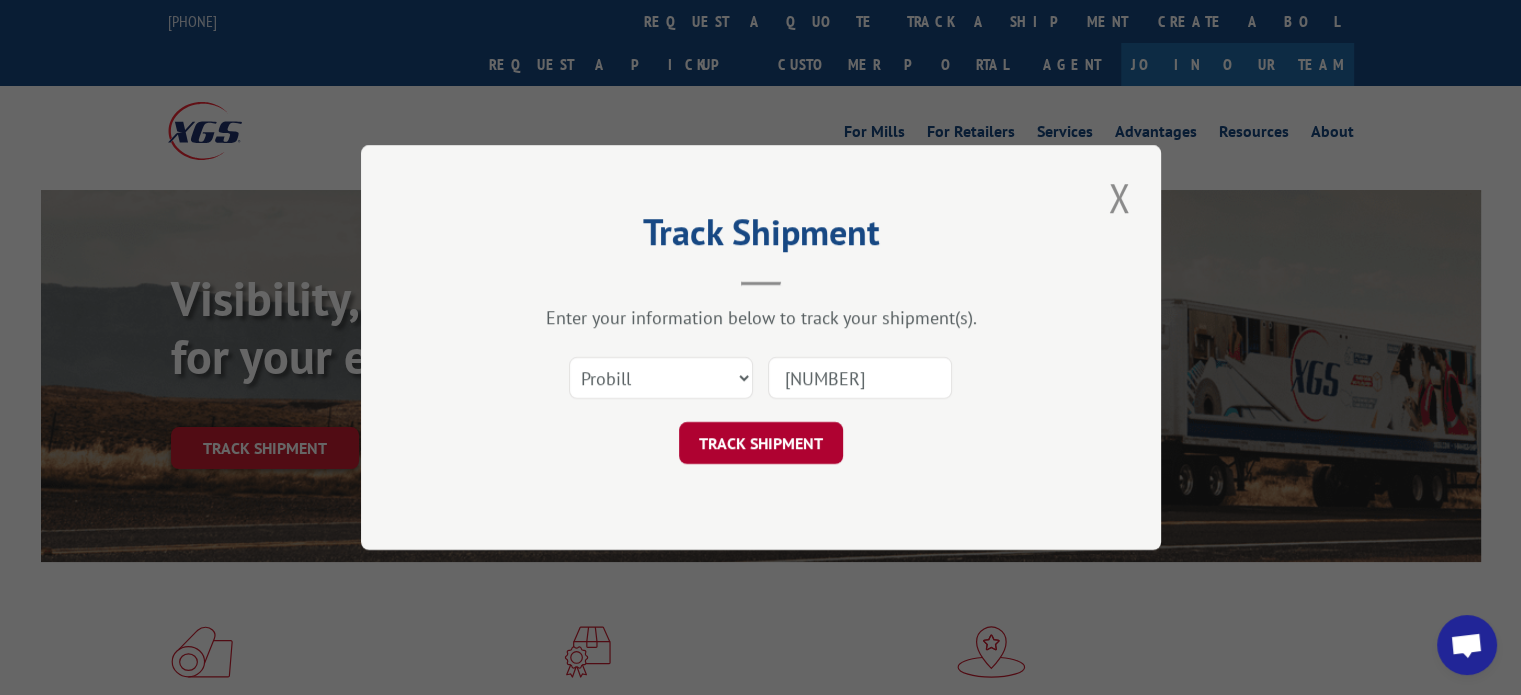 type on "17508233" 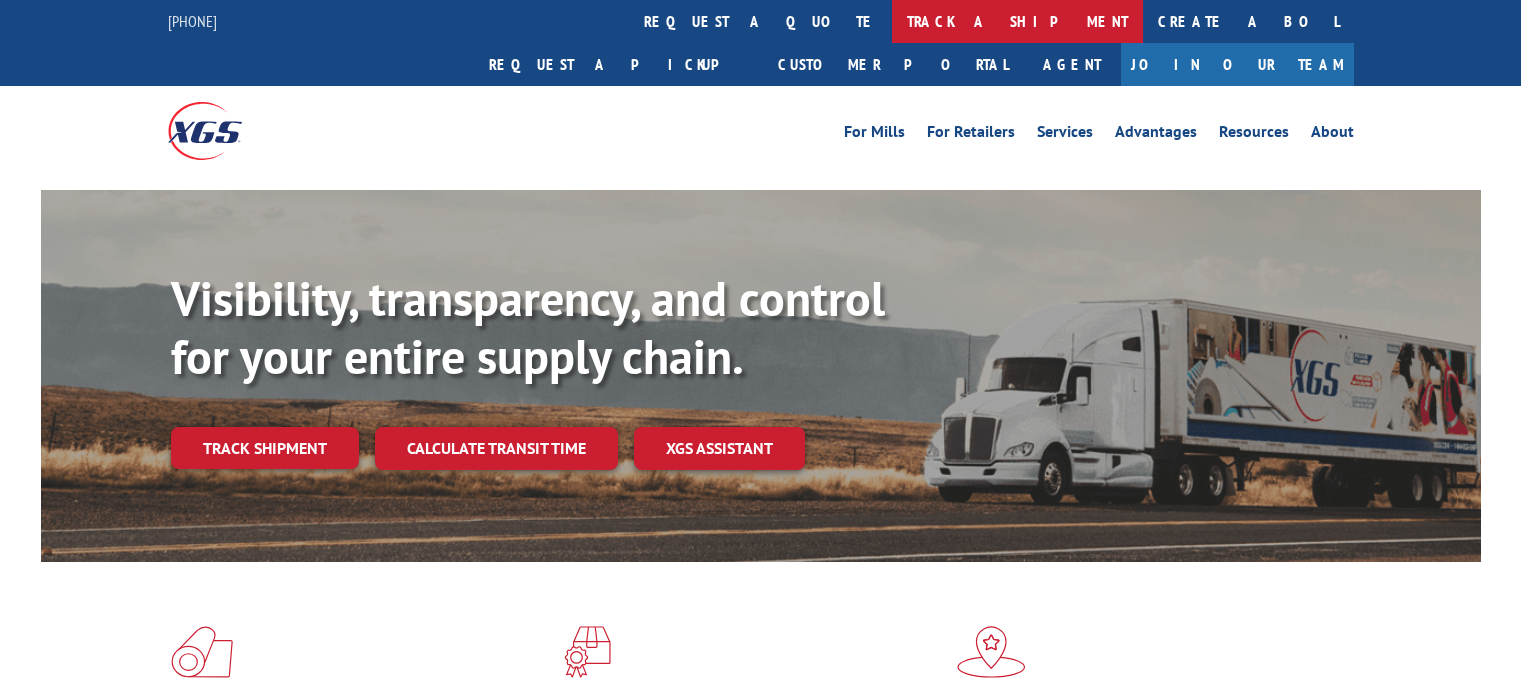 scroll, scrollTop: 0, scrollLeft: 0, axis: both 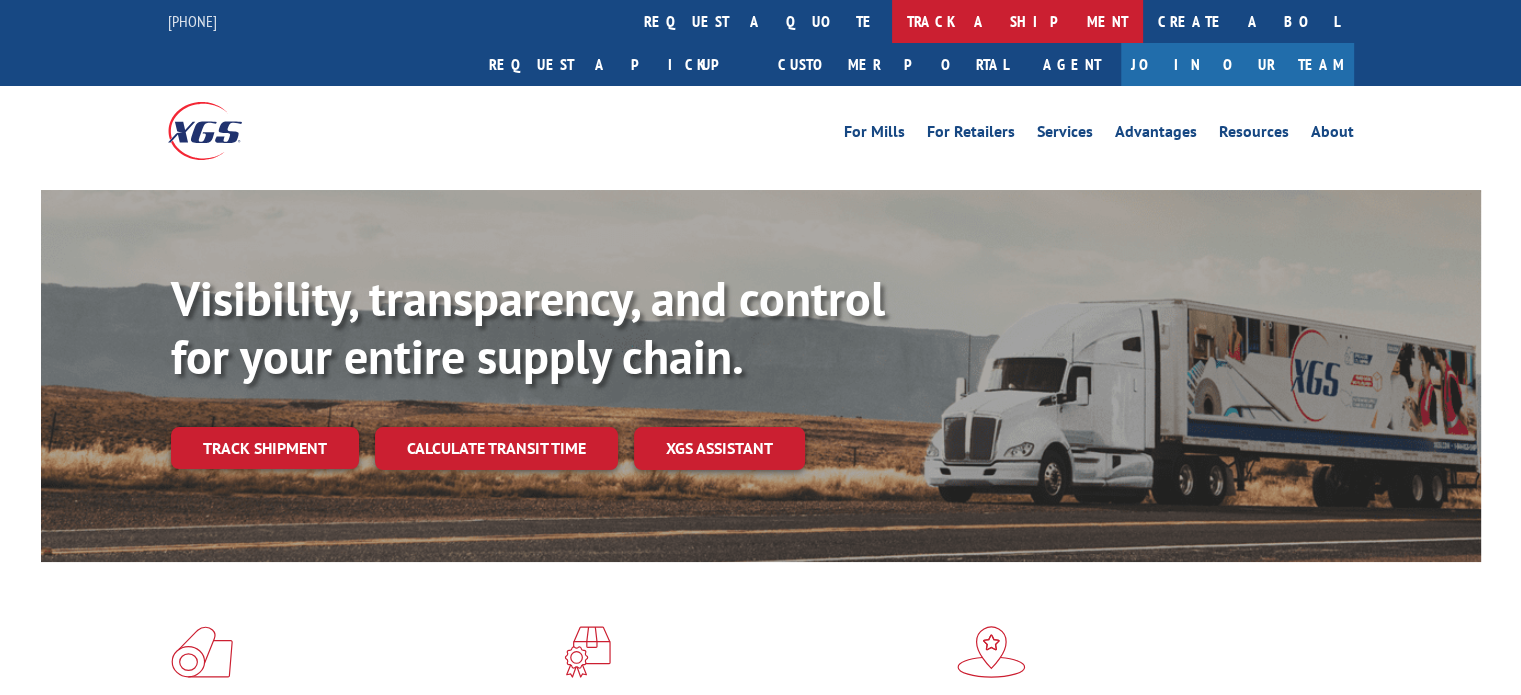 click on "track a shipment" at bounding box center [1017, 21] 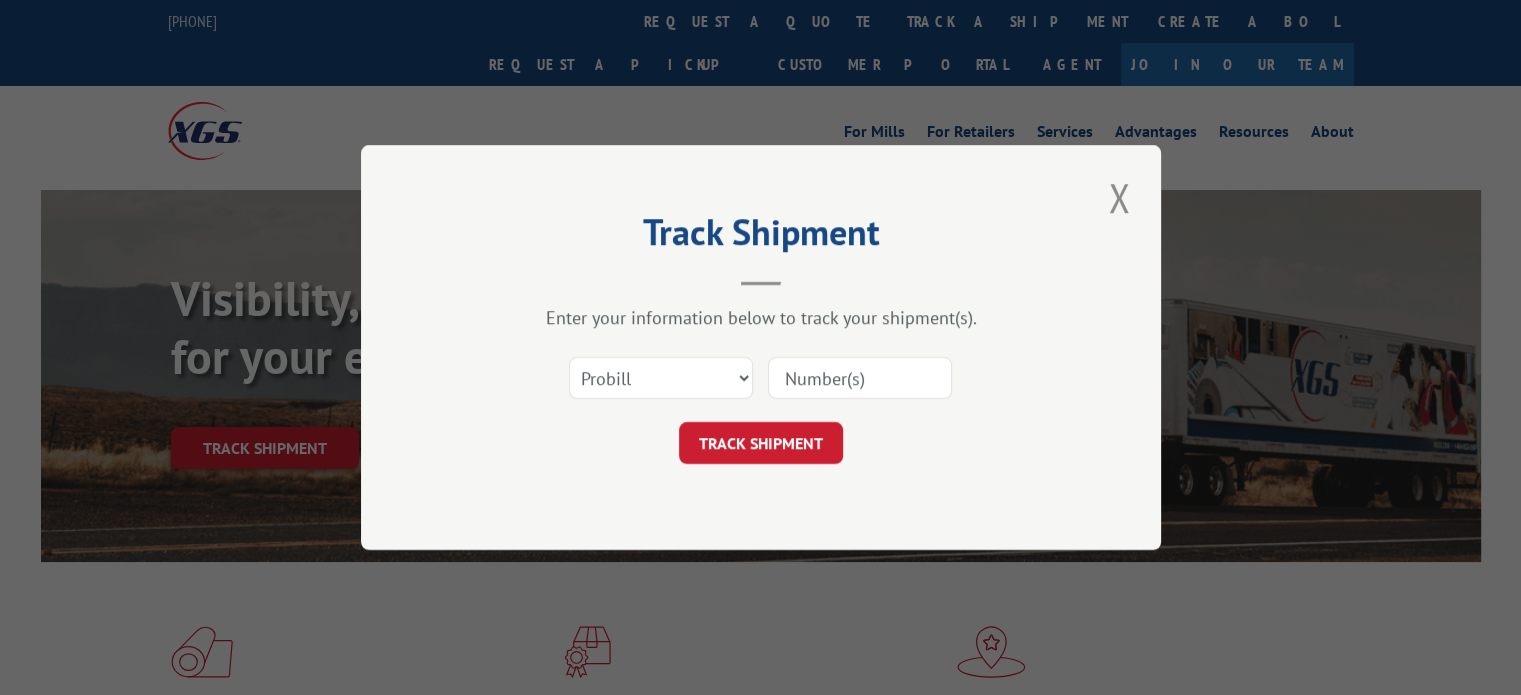 click at bounding box center [860, 378] 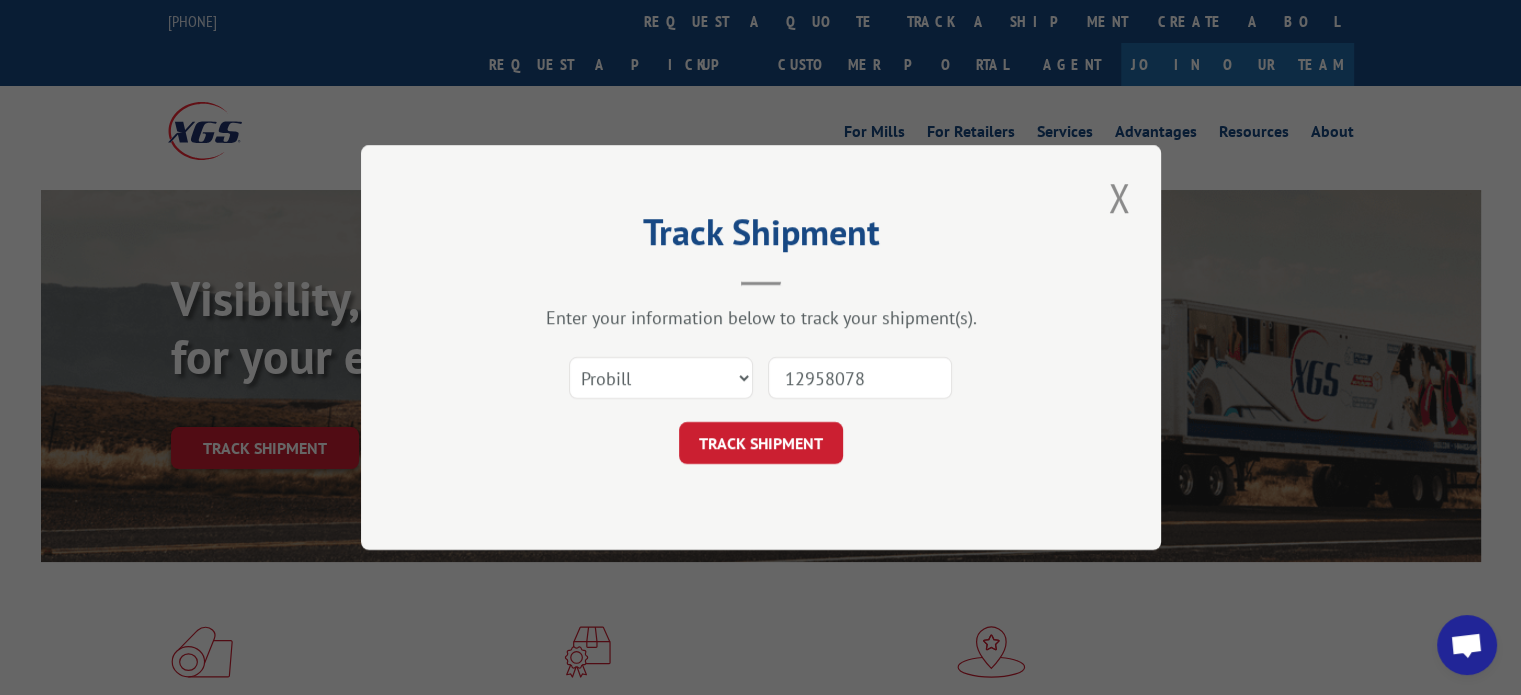 type on "12958078" 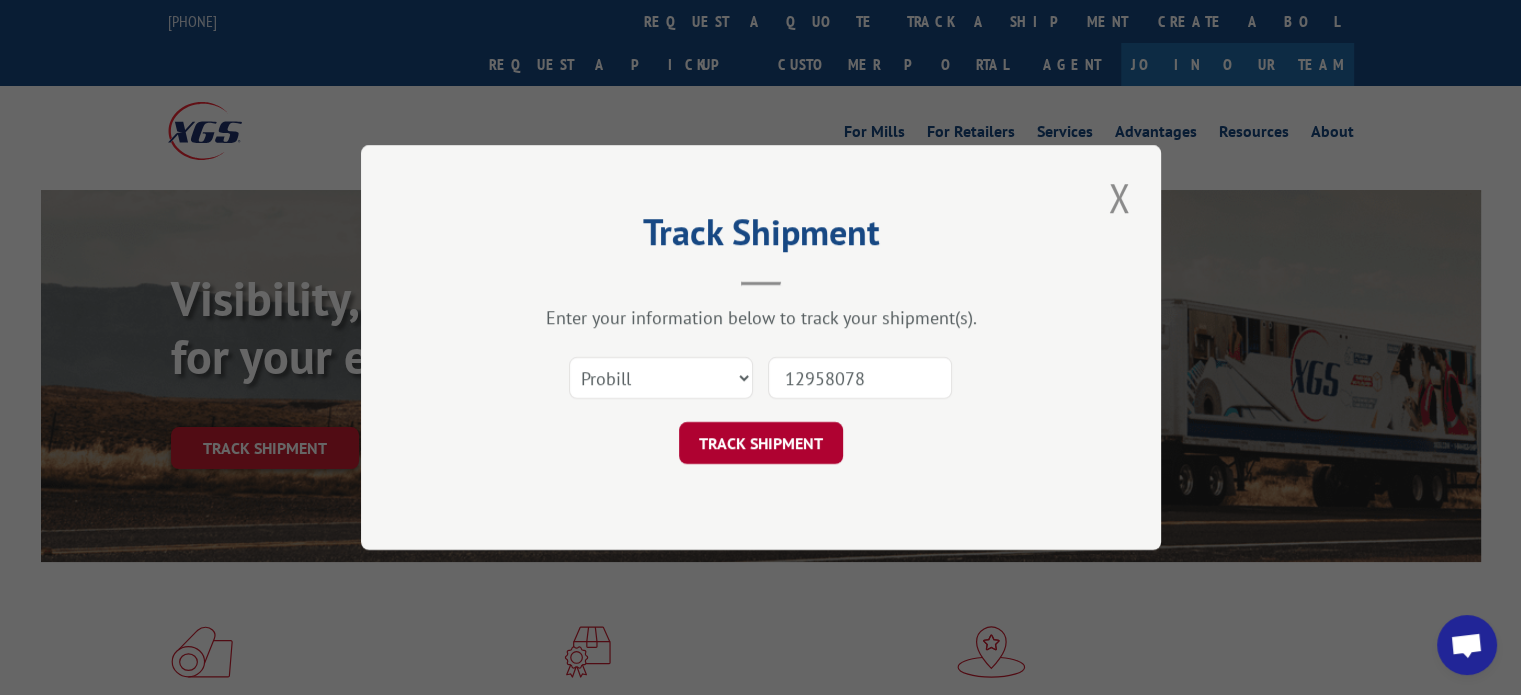 click on "TRACK SHIPMENT" at bounding box center [761, 443] 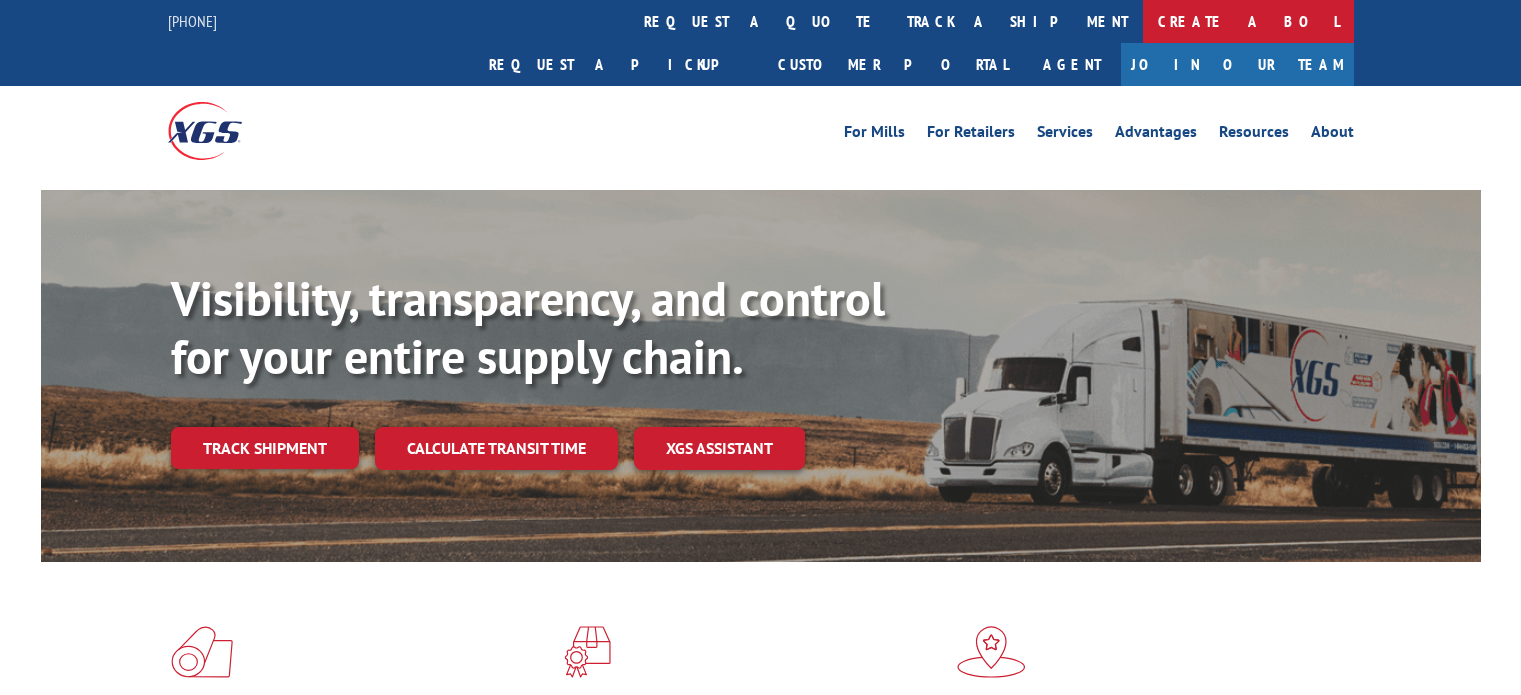 scroll, scrollTop: 0, scrollLeft: 0, axis: both 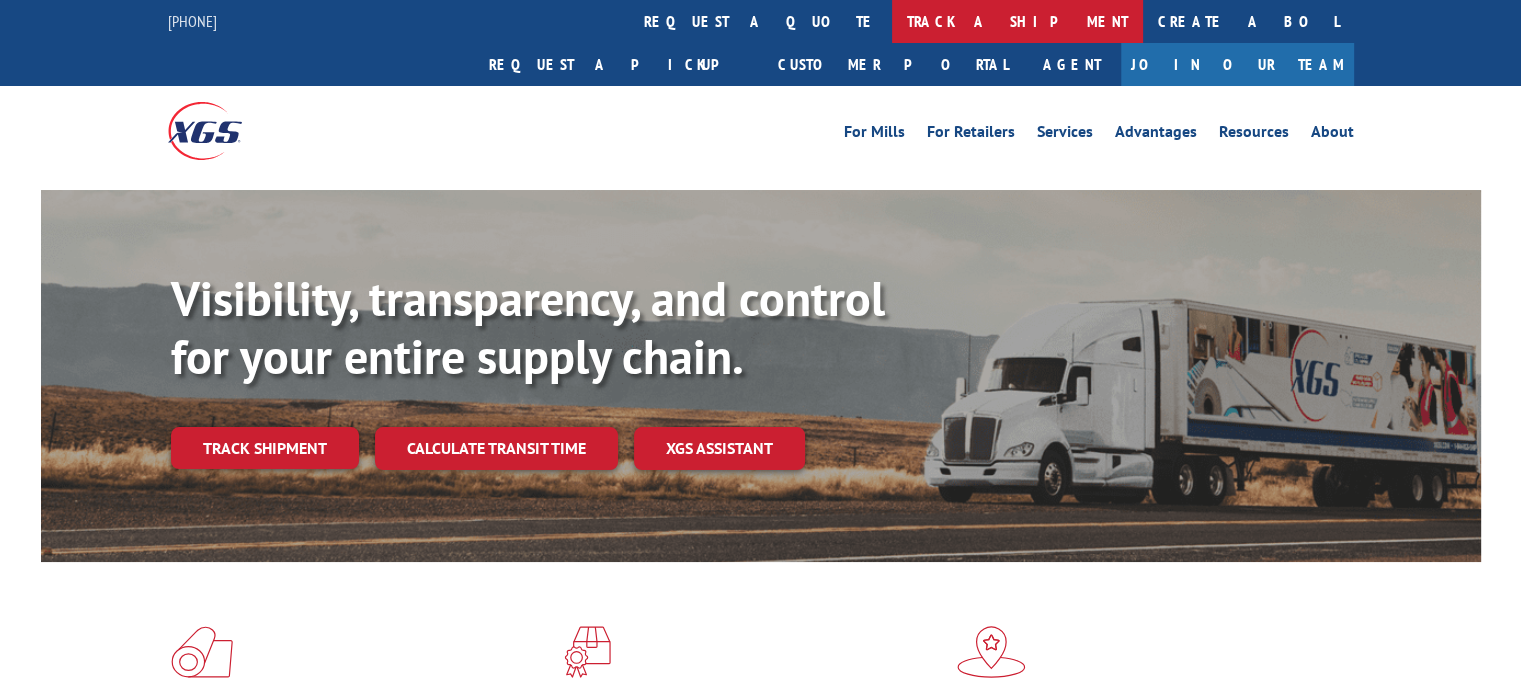 click on "track a shipment" at bounding box center (1017, 21) 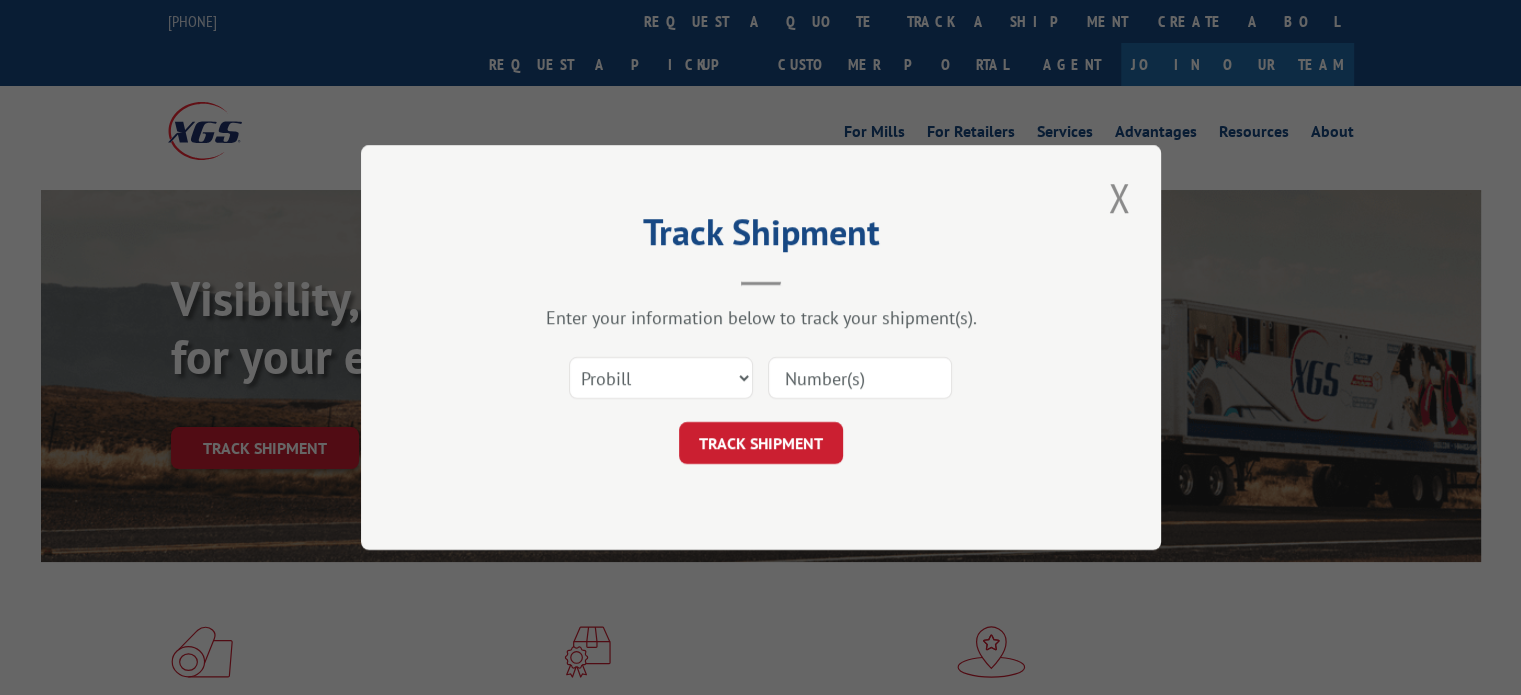 click at bounding box center [860, 378] 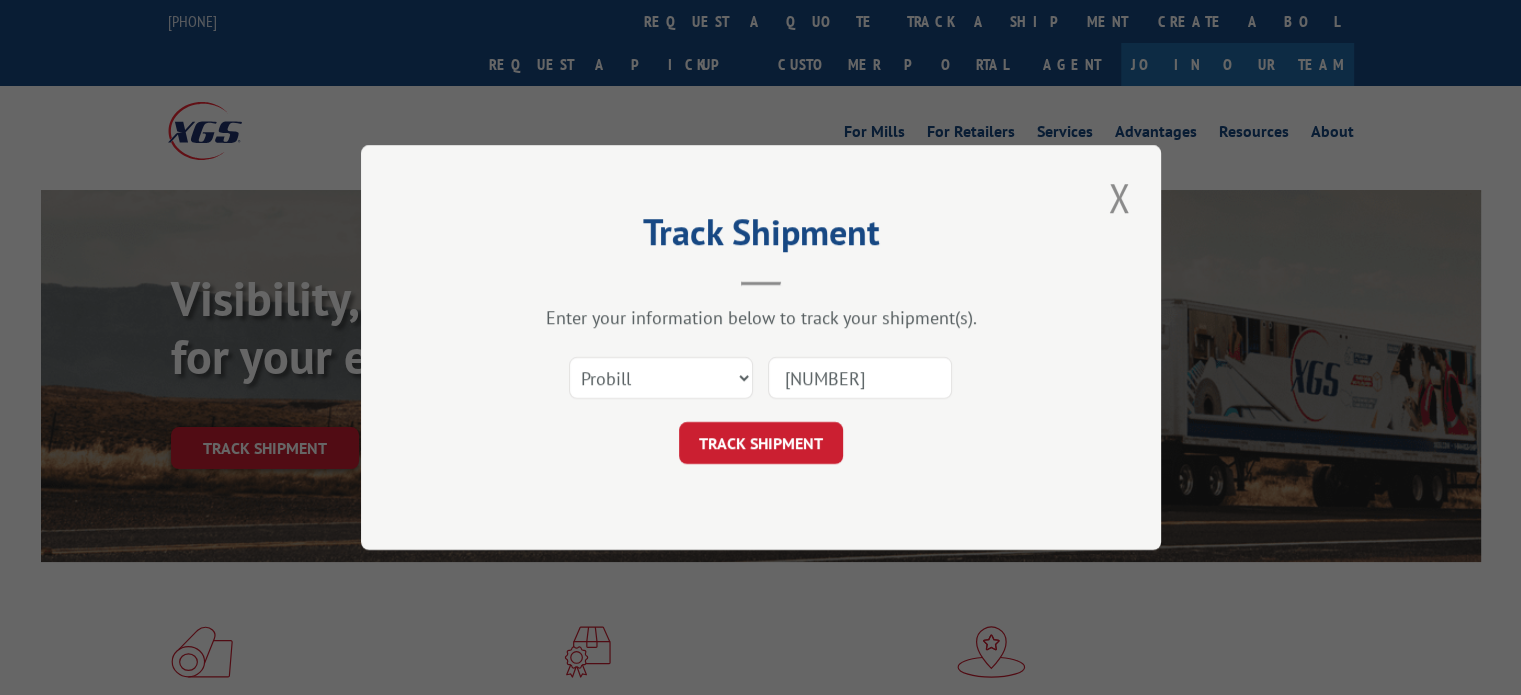 type on "[NUMBER]" 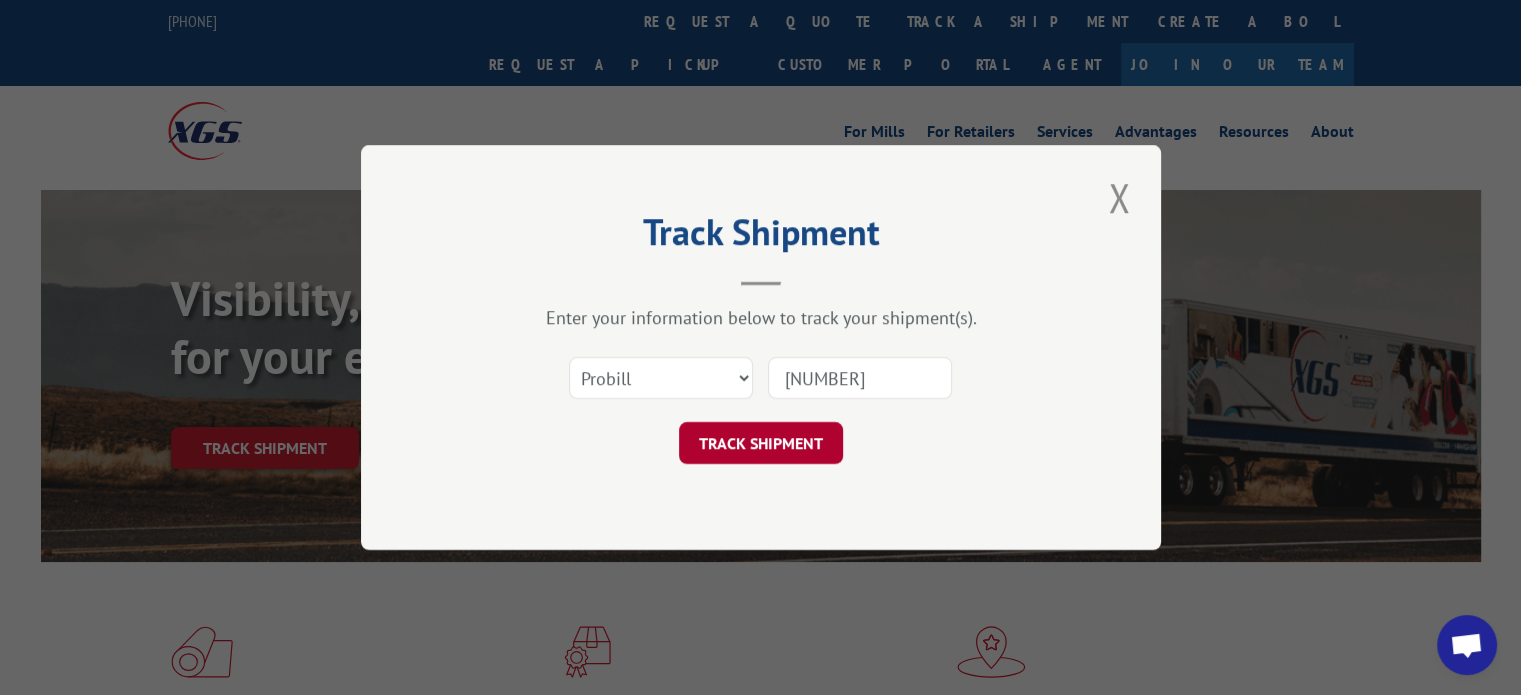 click on "TRACK SHIPMENT" at bounding box center (761, 443) 